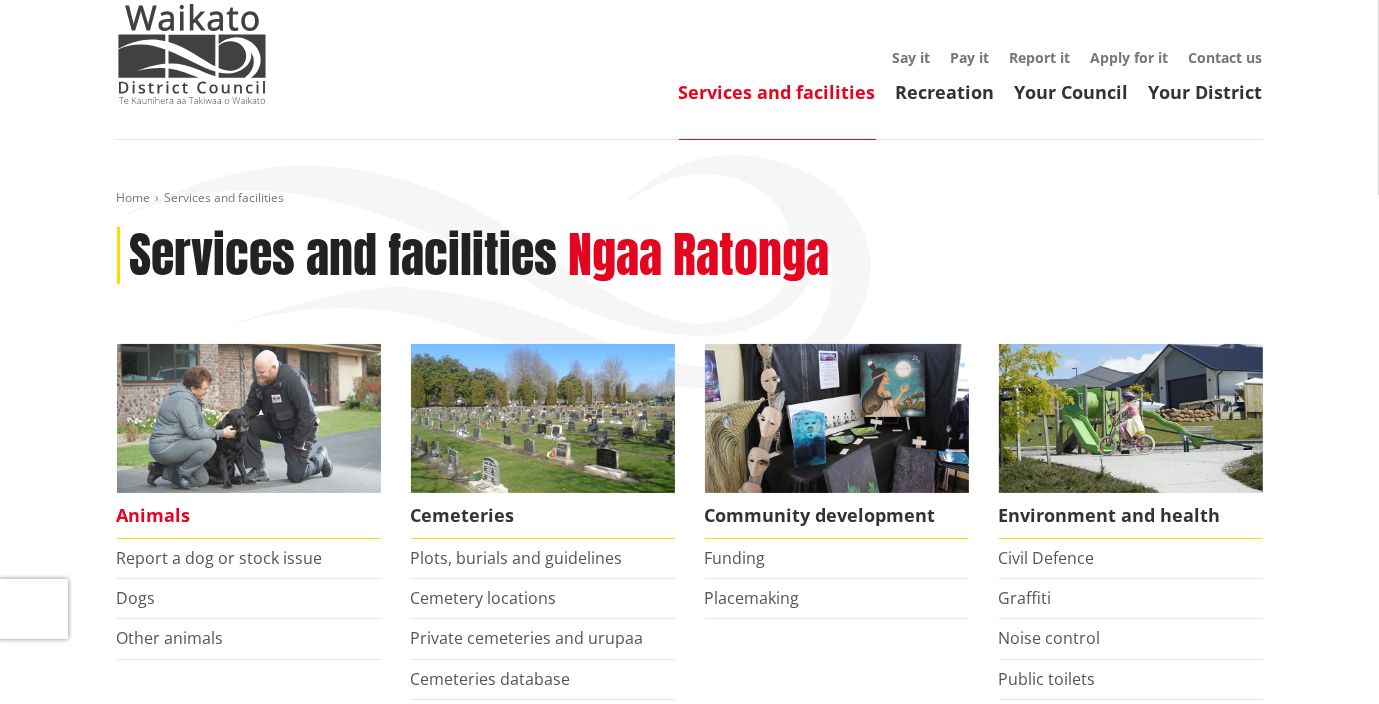 scroll, scrollTop: 0, scrollLeft: 0, axis: both 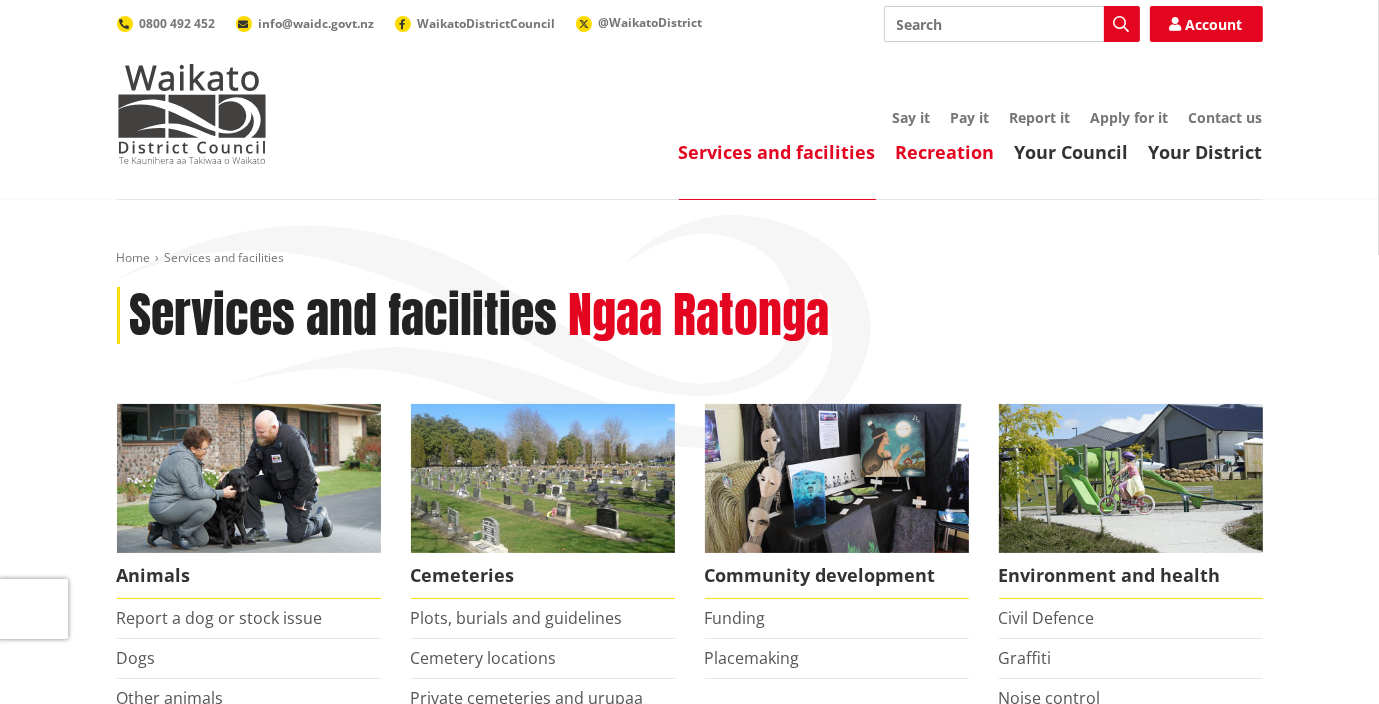 click on "Recreation" at bounding box center [945, 152] 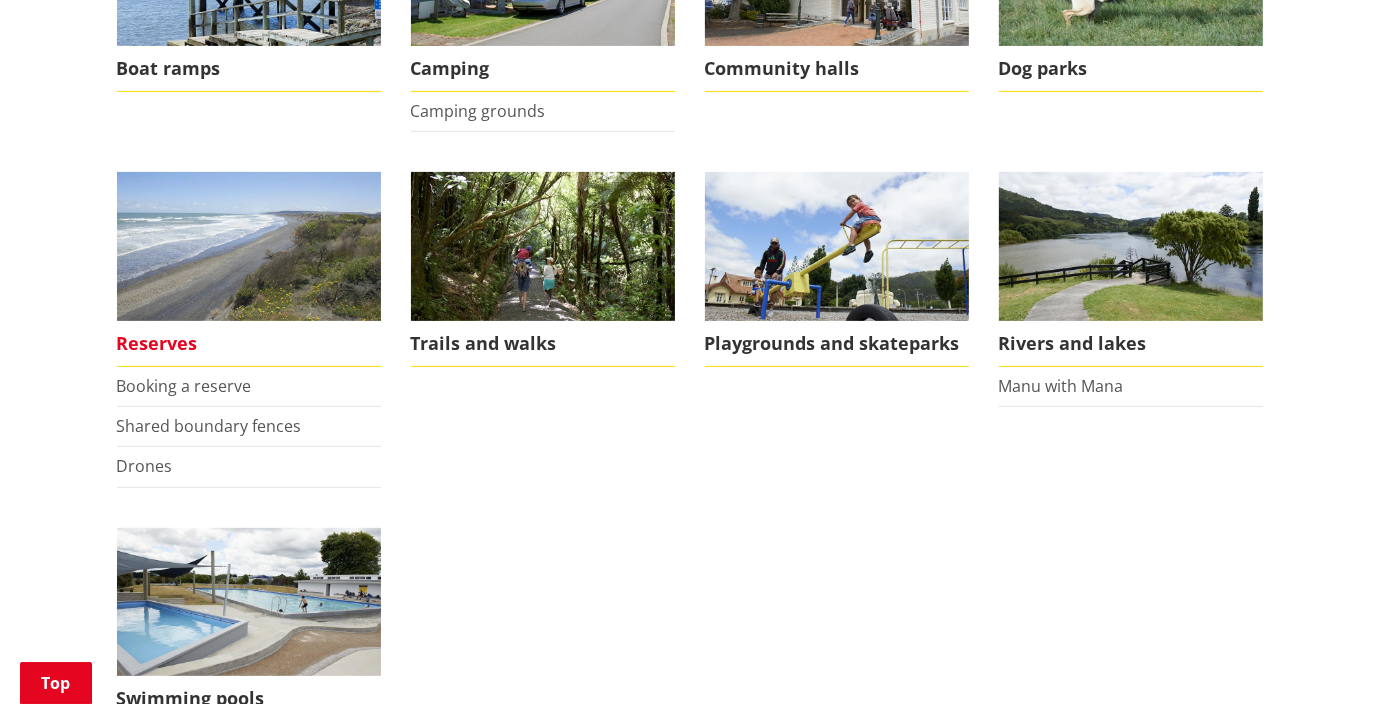 scroll, scrollTop: 500, scrollLeft: 0, axis: vertical 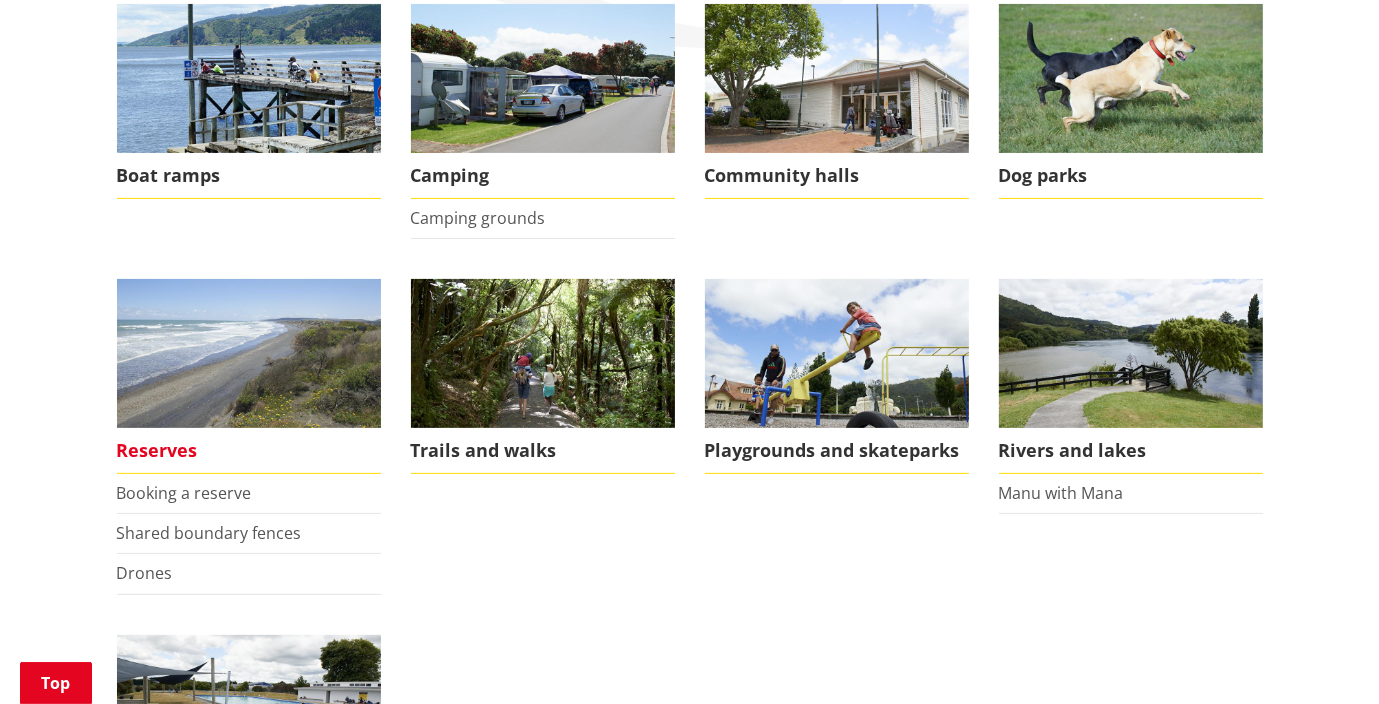 click at bounding box center (249, 353) 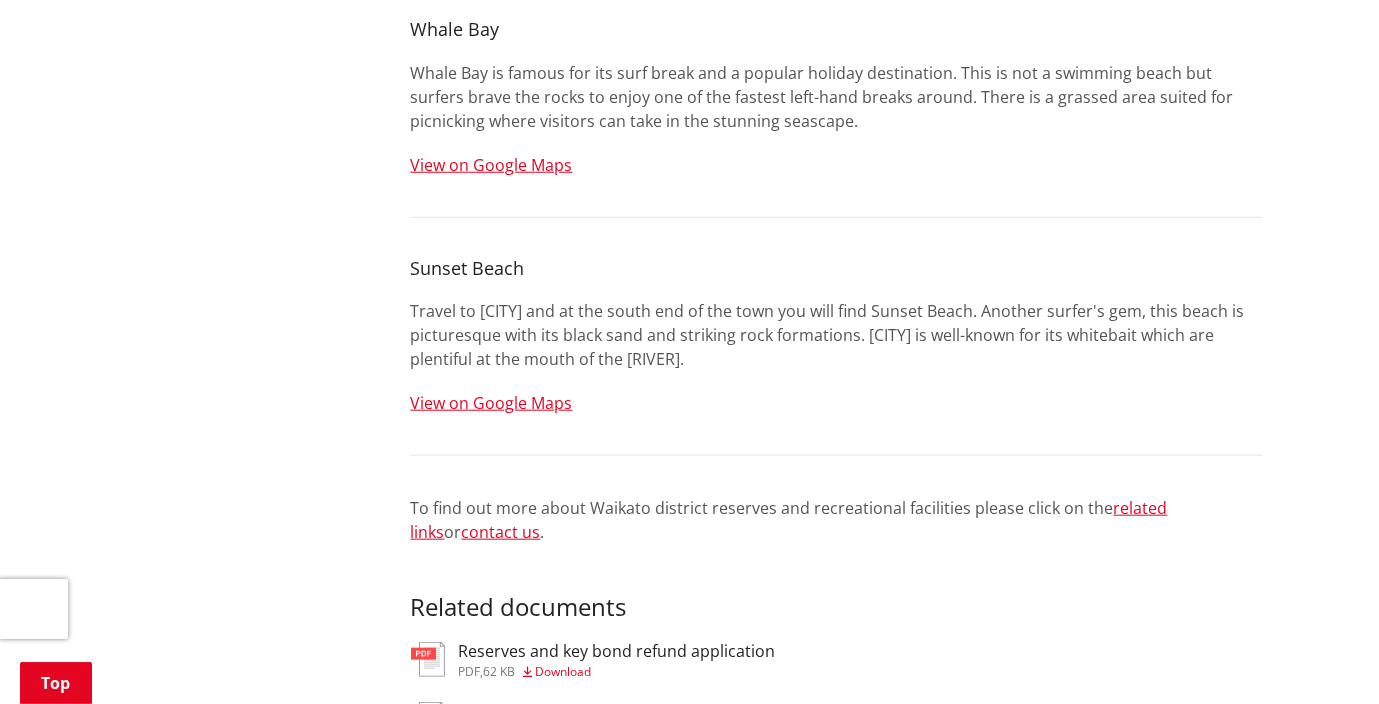 scroll, scrollTop: 1300, scrollLeft: 0, axis: vertical 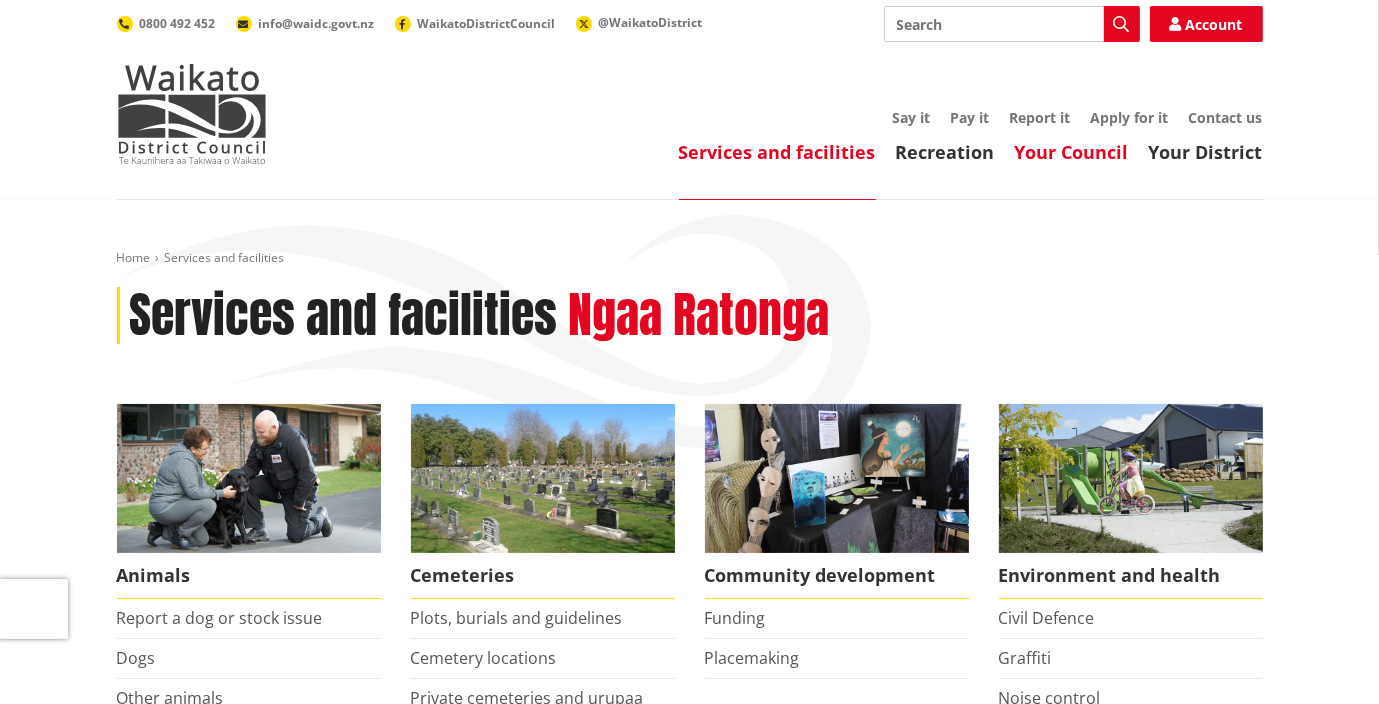 click on "Your Council" at bounding box center [1072, 152] 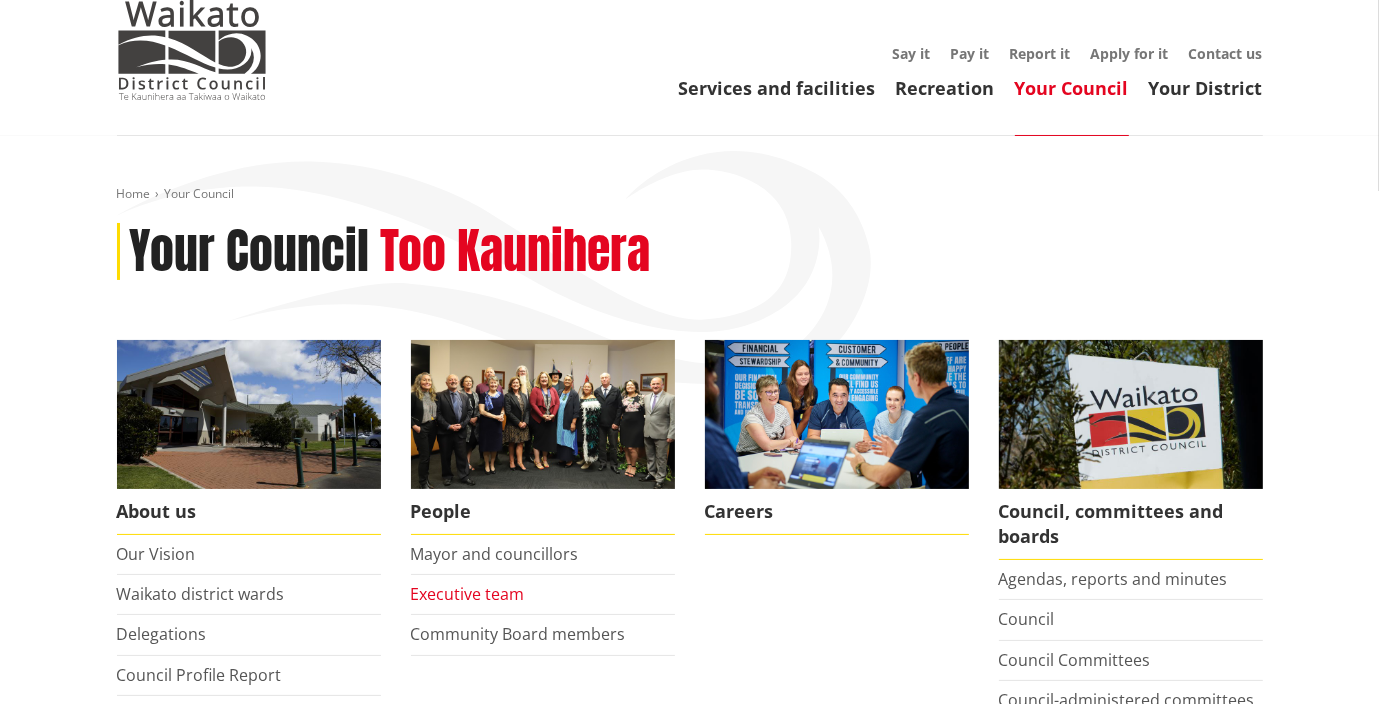 scroll, scrollTop: 200, scrollLeft: 0, axis: vertical 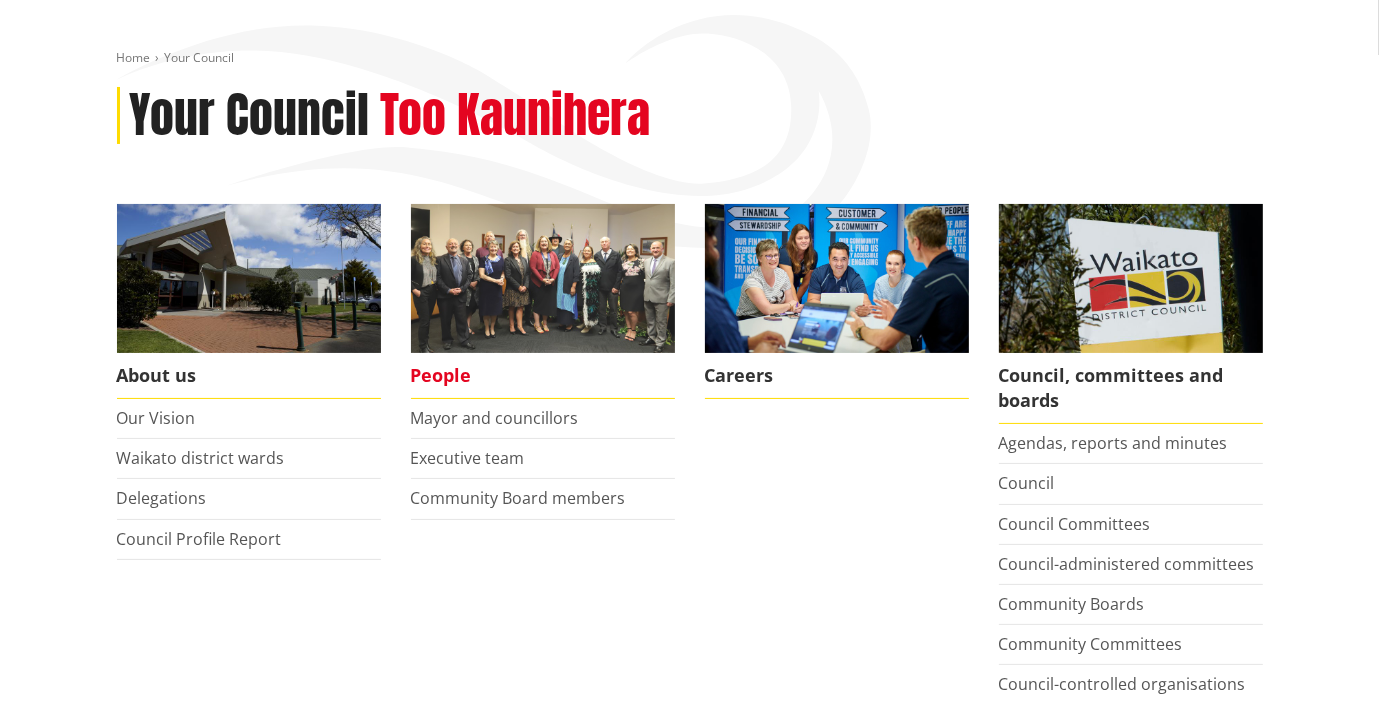 click at bounding box center [543, 278] 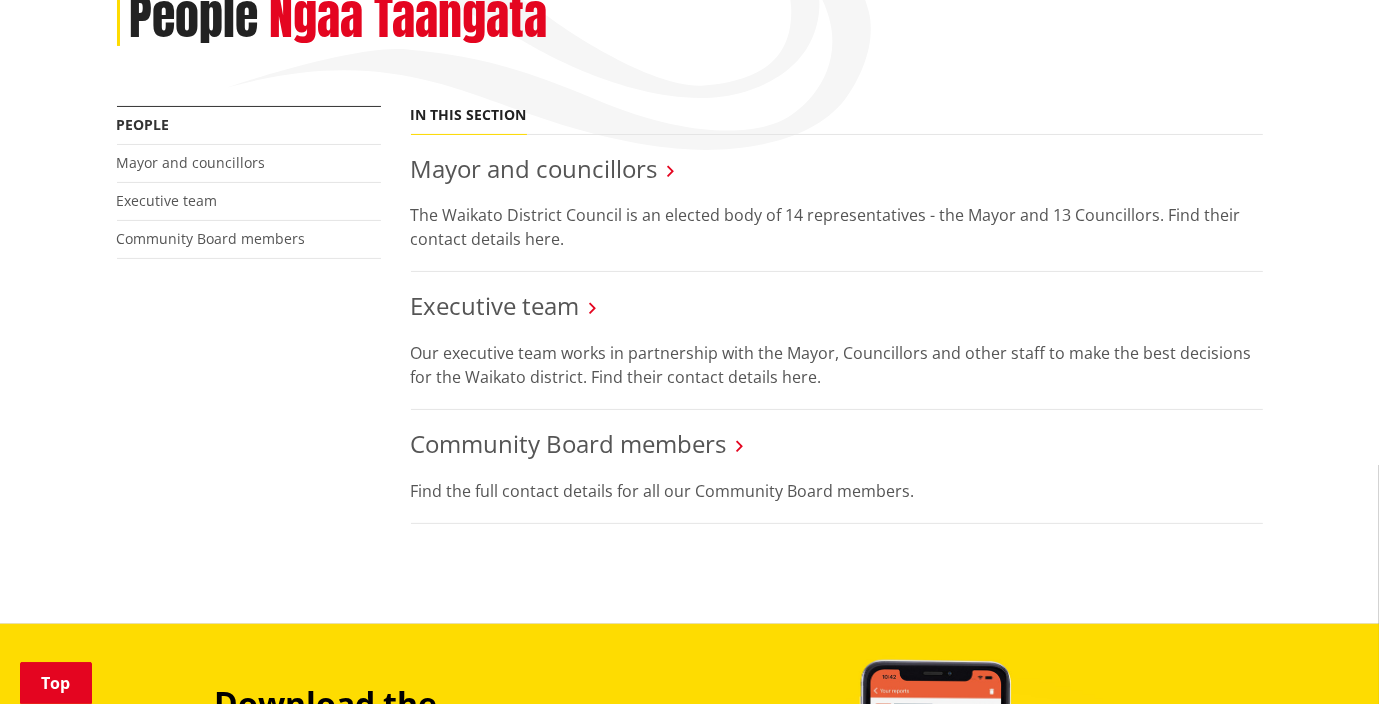 scroll, scrollTop: 300, scrollLeft: 0, axis: vertical 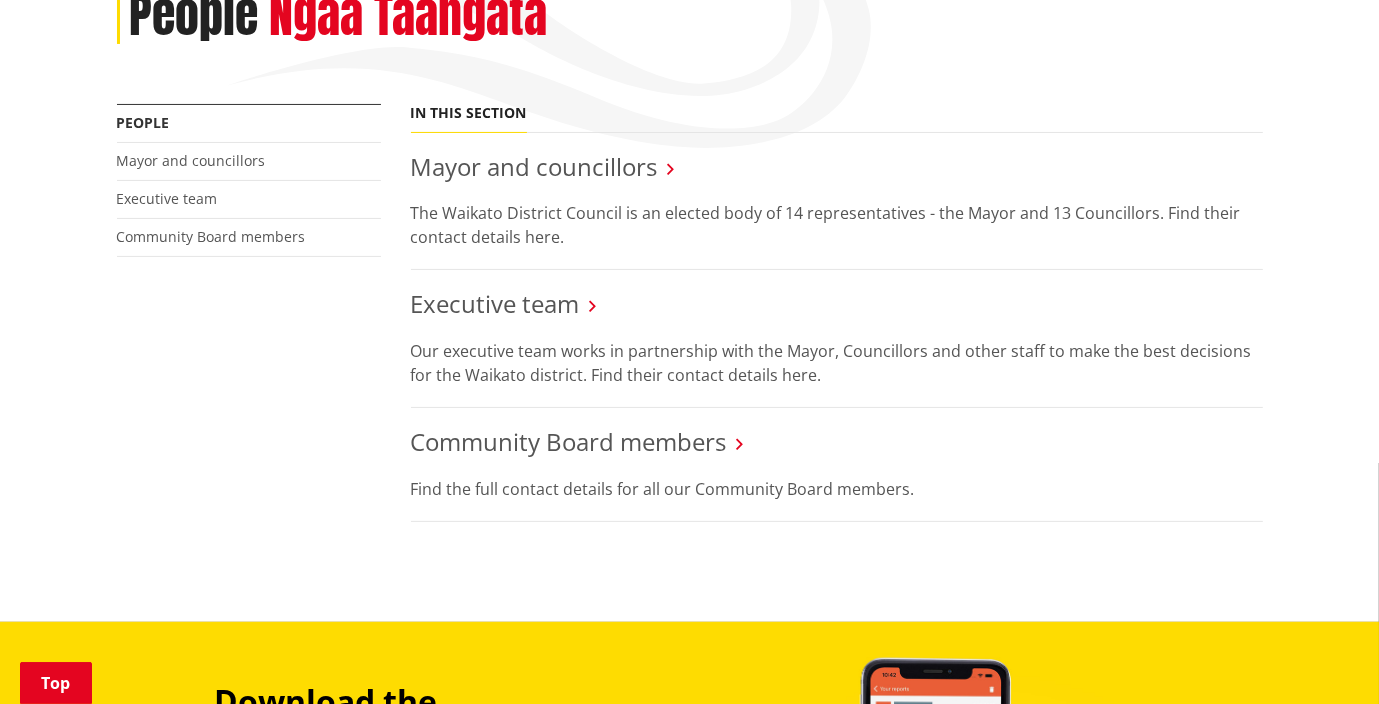 click at bounding box center (740, 444) 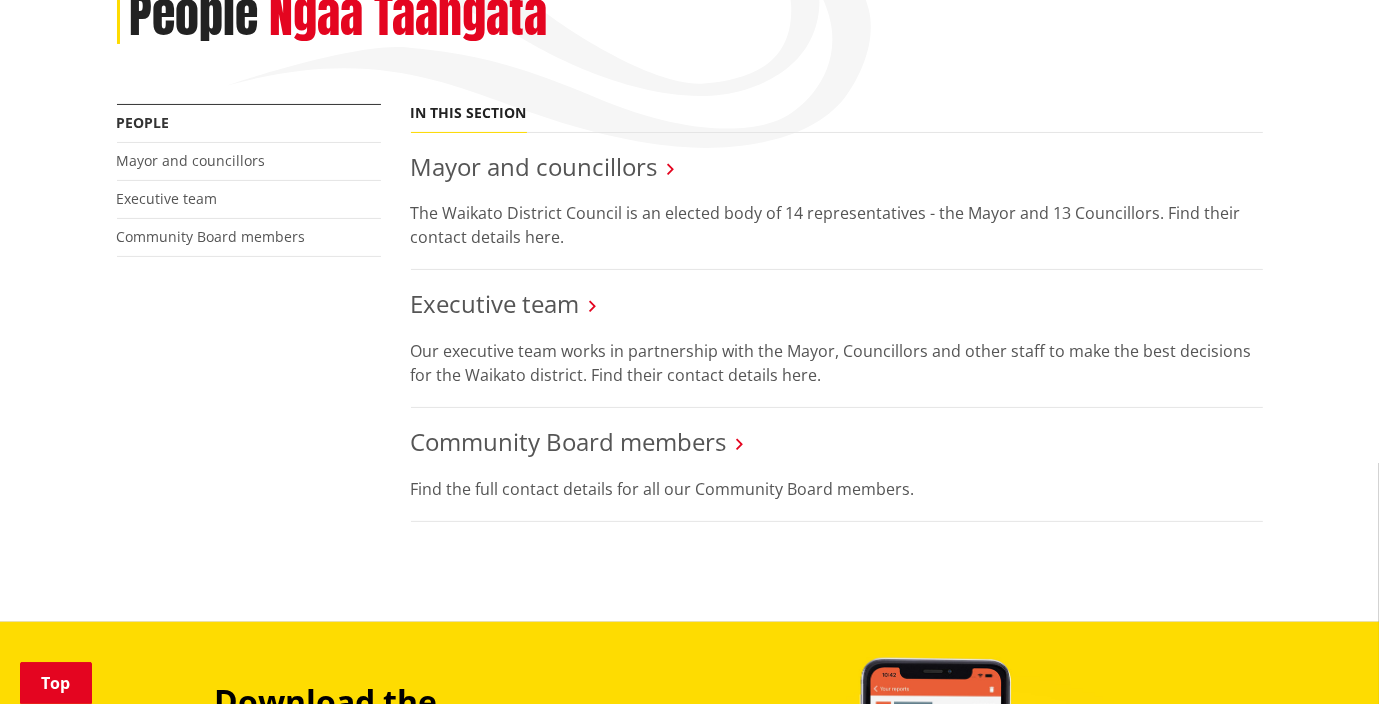 click at bounding box center (740, 444) 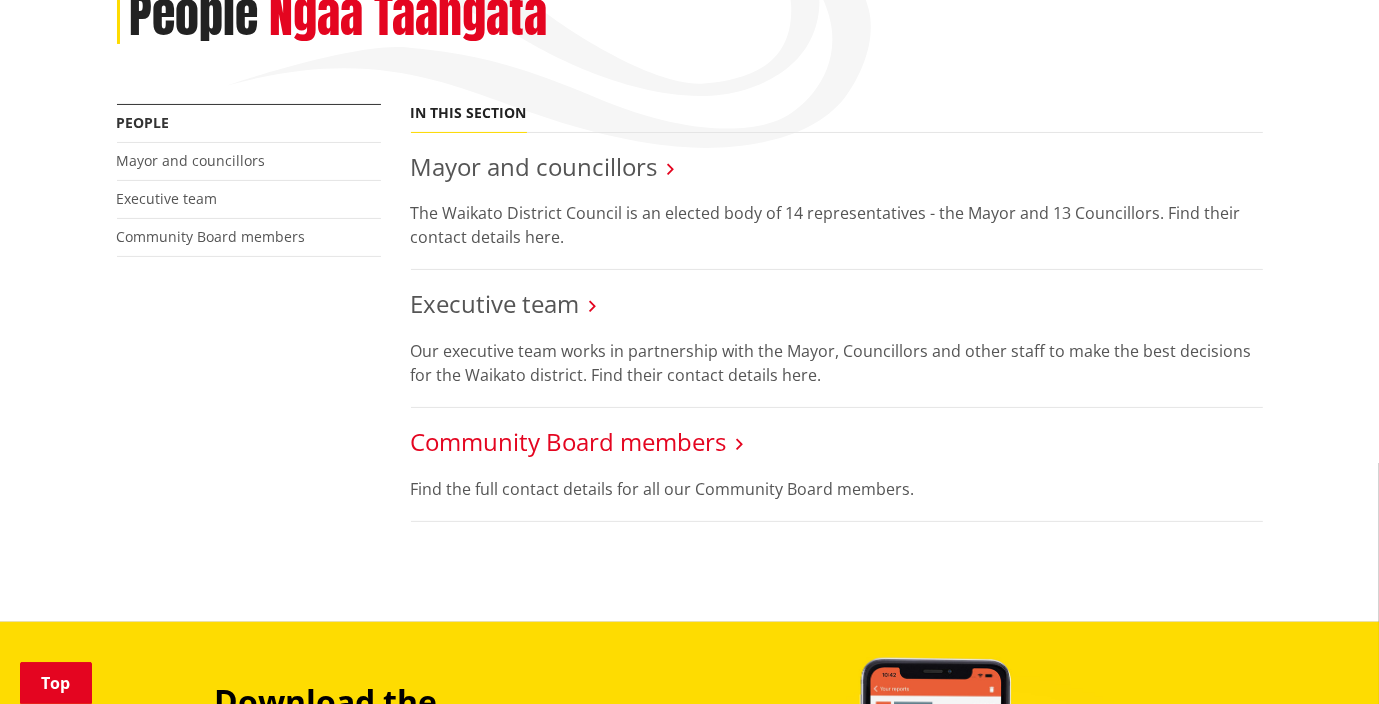 click on "Community Board members" at bounding box center [569, 441] 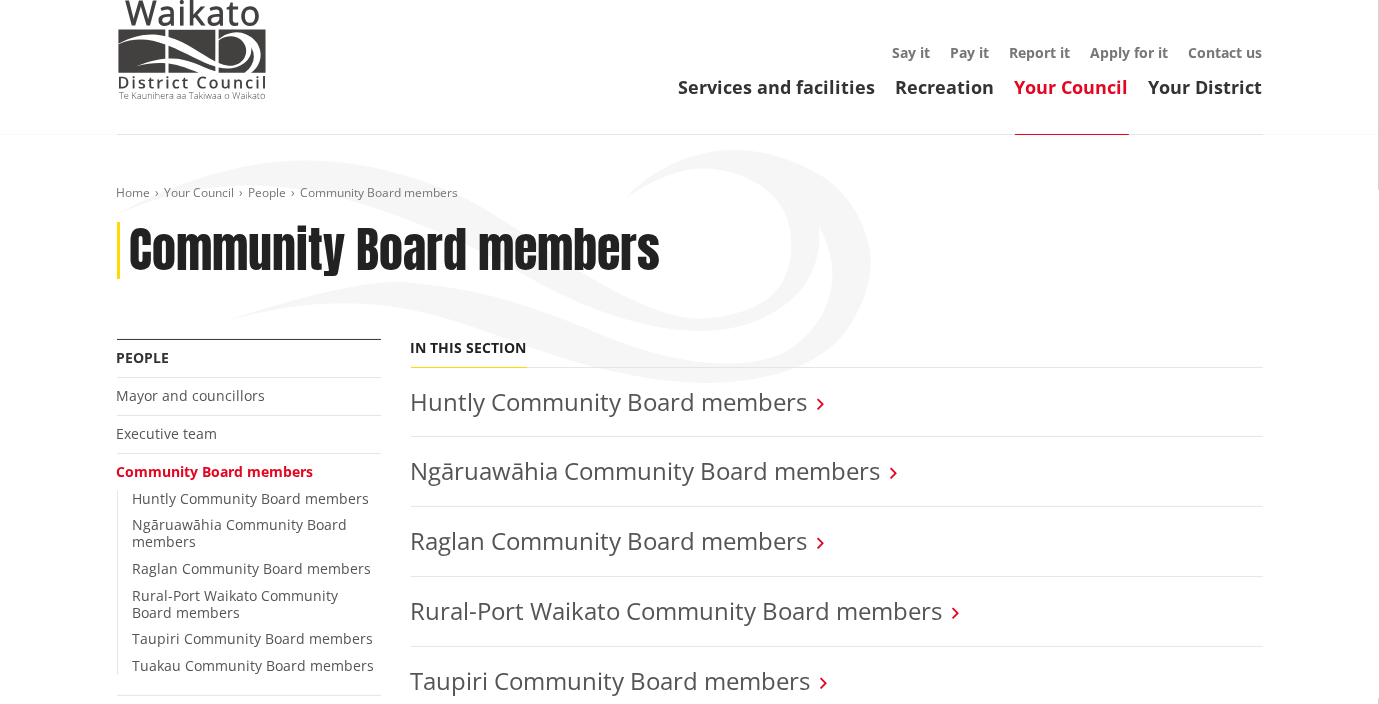 scroll, scrollTop: 200, scrollLeft: 0, axis: vertical 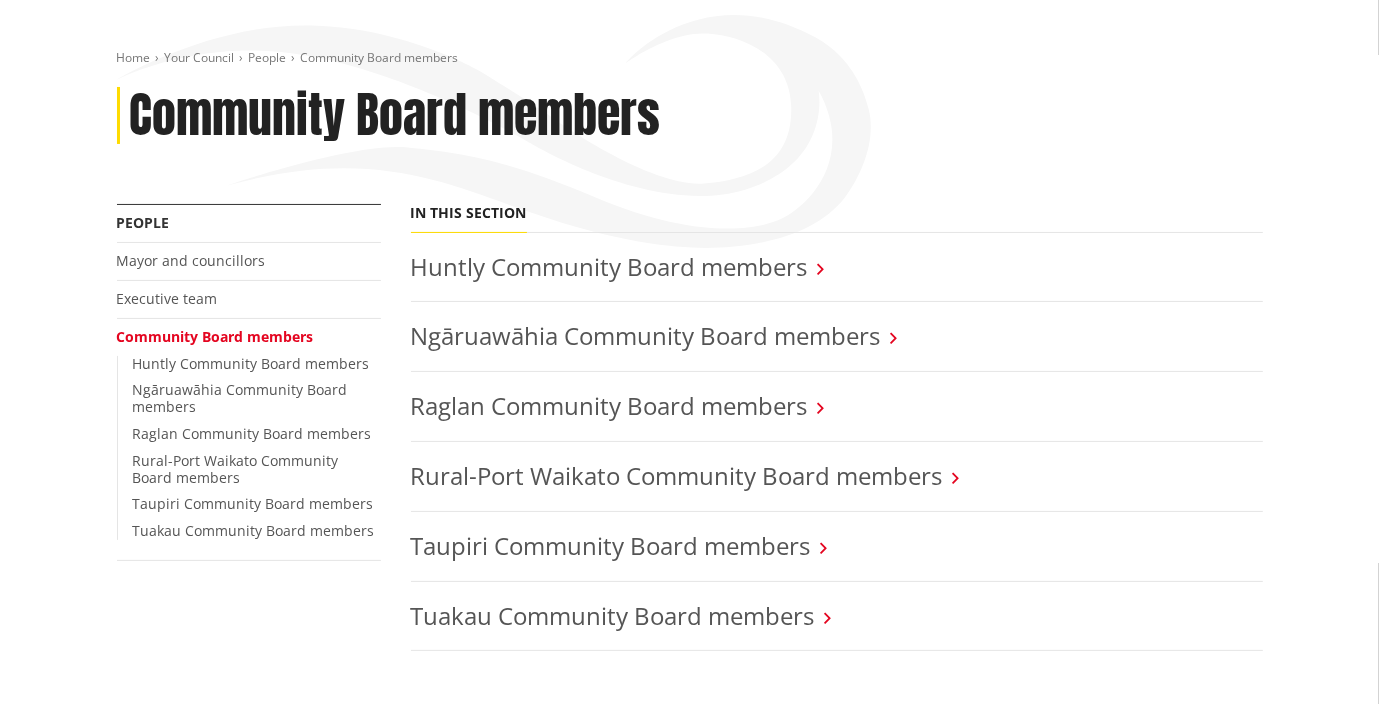 click at bounding box center [894, 338] 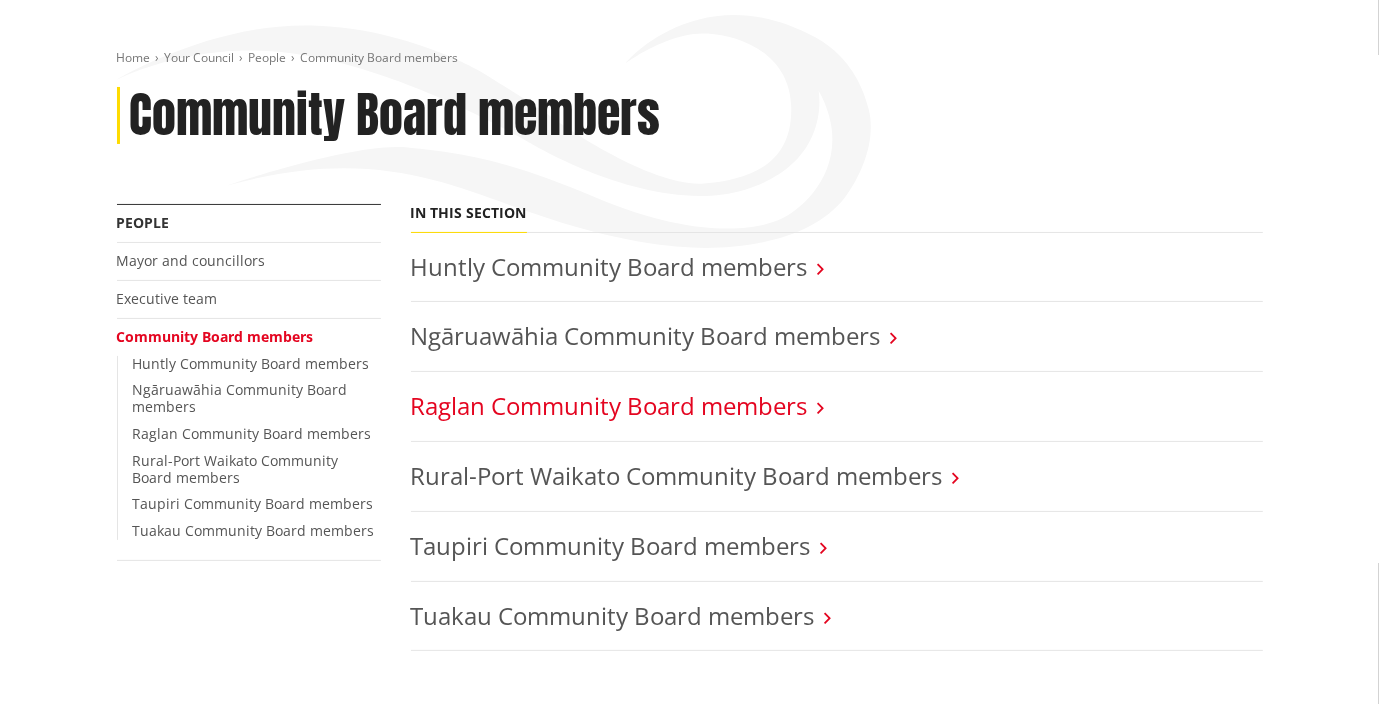 click on "Raglan Community Board members" at bounding box center [609, 405] 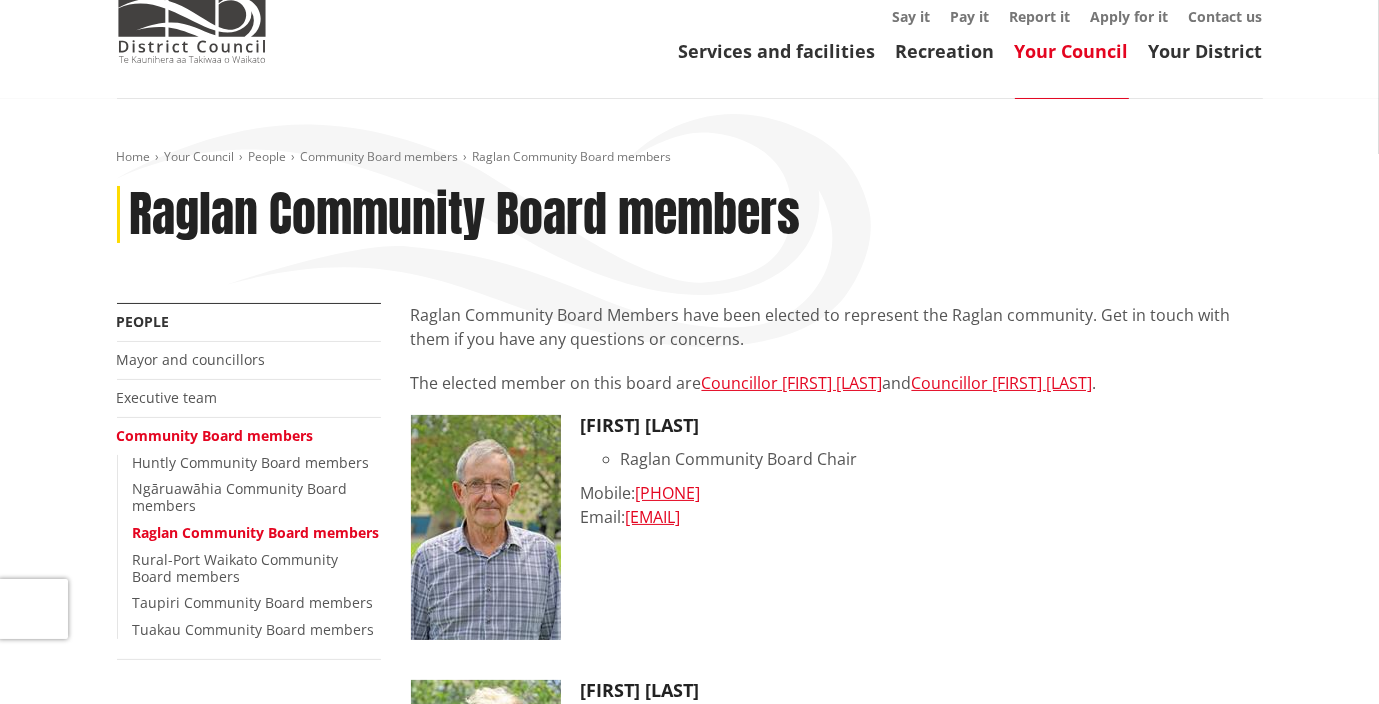 scroll, scrollTop: 100, scrollLeft: 0, axis: vertical 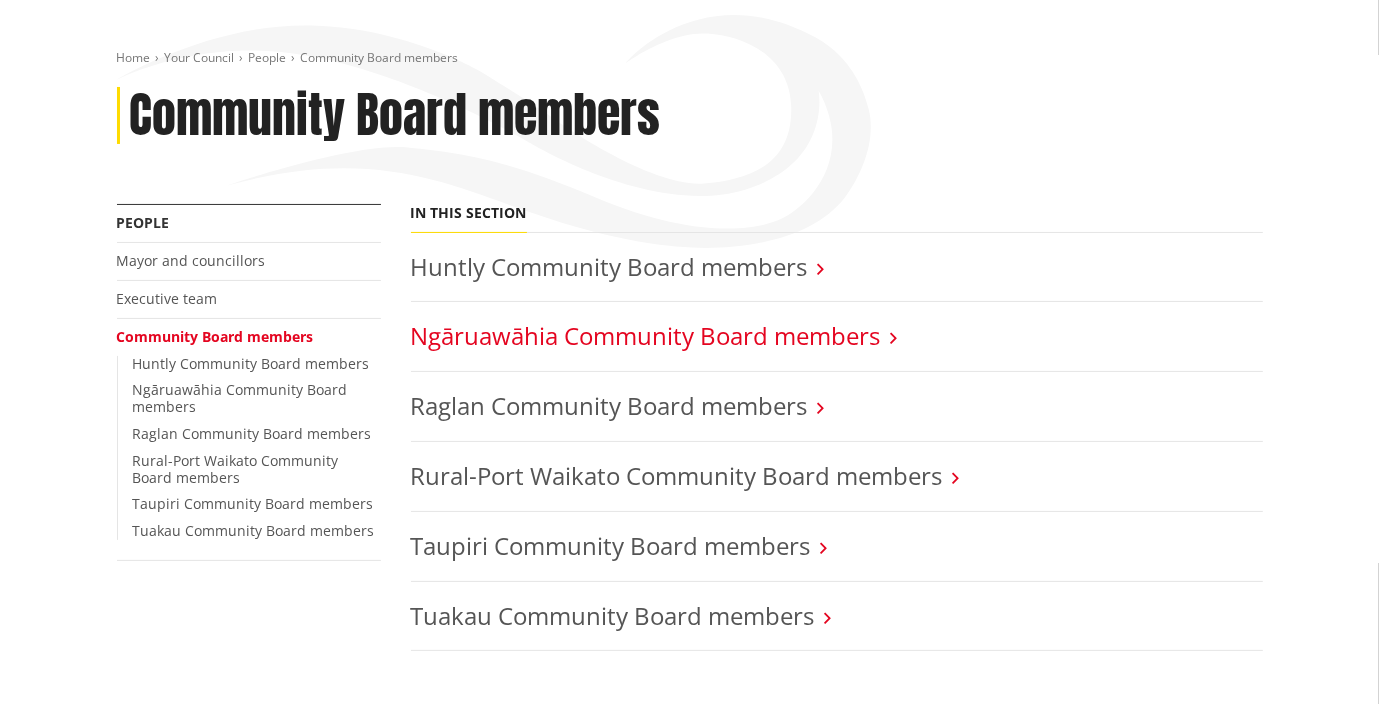 click on "Ngāruawāhia Community Board members" at bounding box center (646, 335) 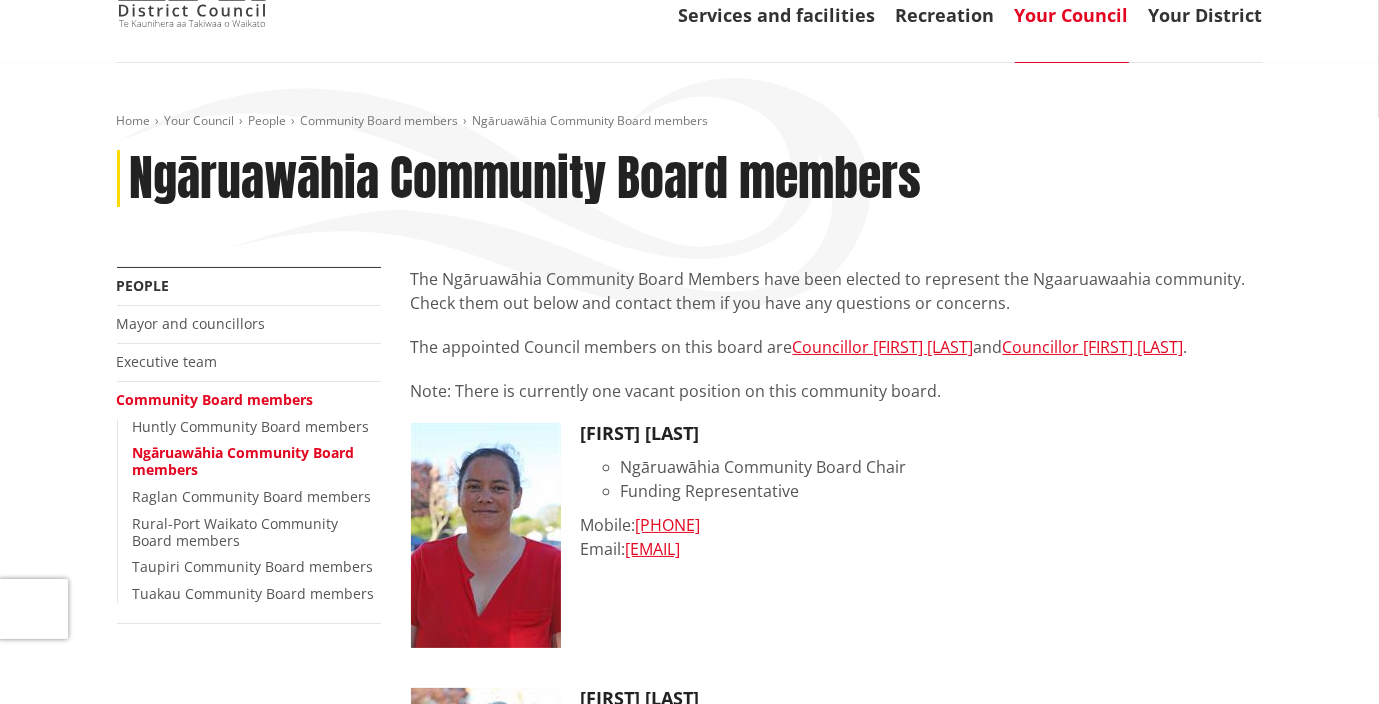 scroll, scrollTop: 0, scrollLeft: 0, axis: both 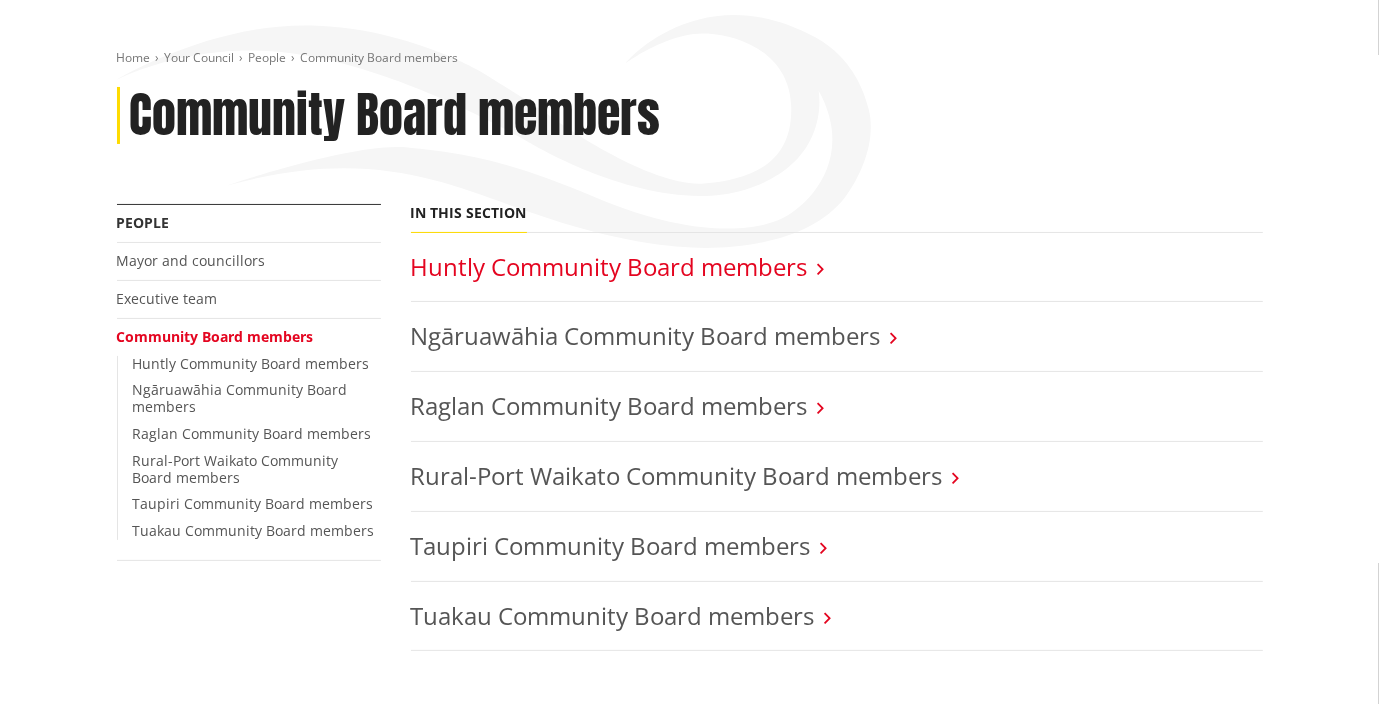 click on "Huntly Community Board members" at bounding box center (609, 266) 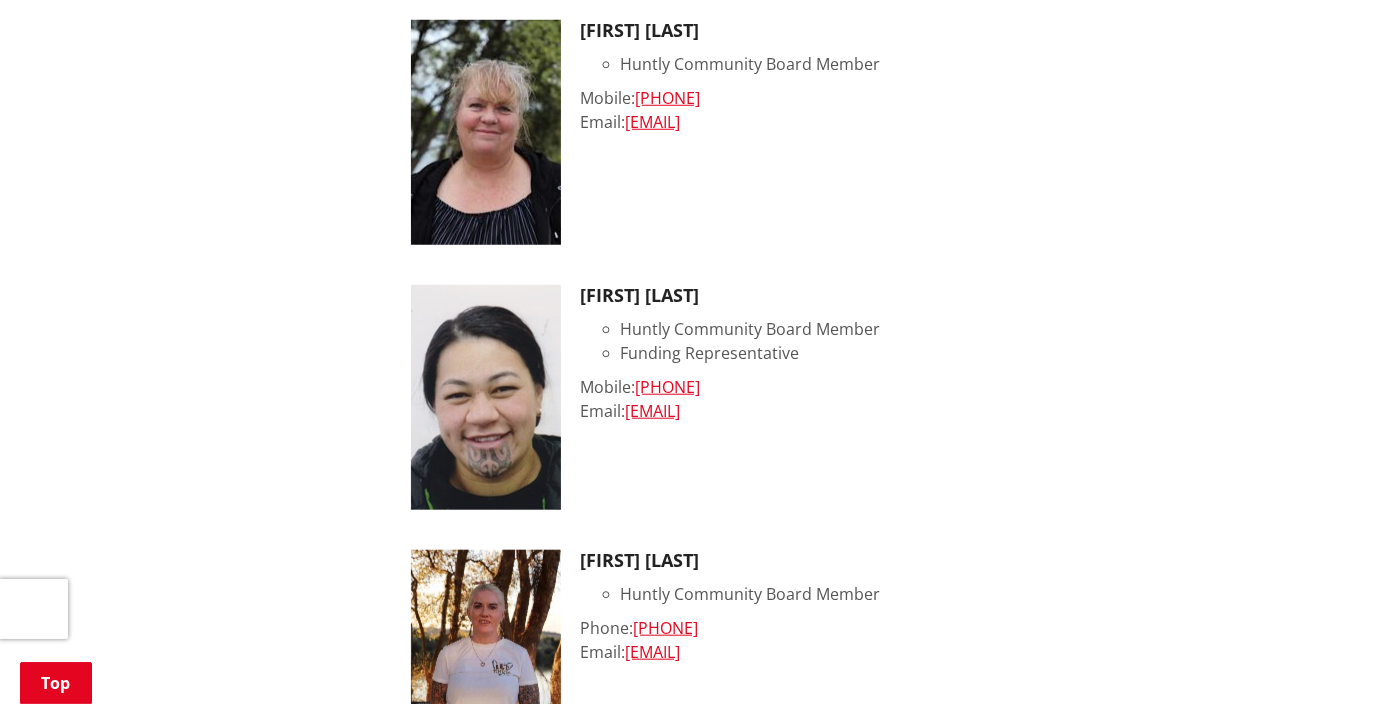 scroll, scrollTop: 1300, scrollLeft: 0, axis: vertical 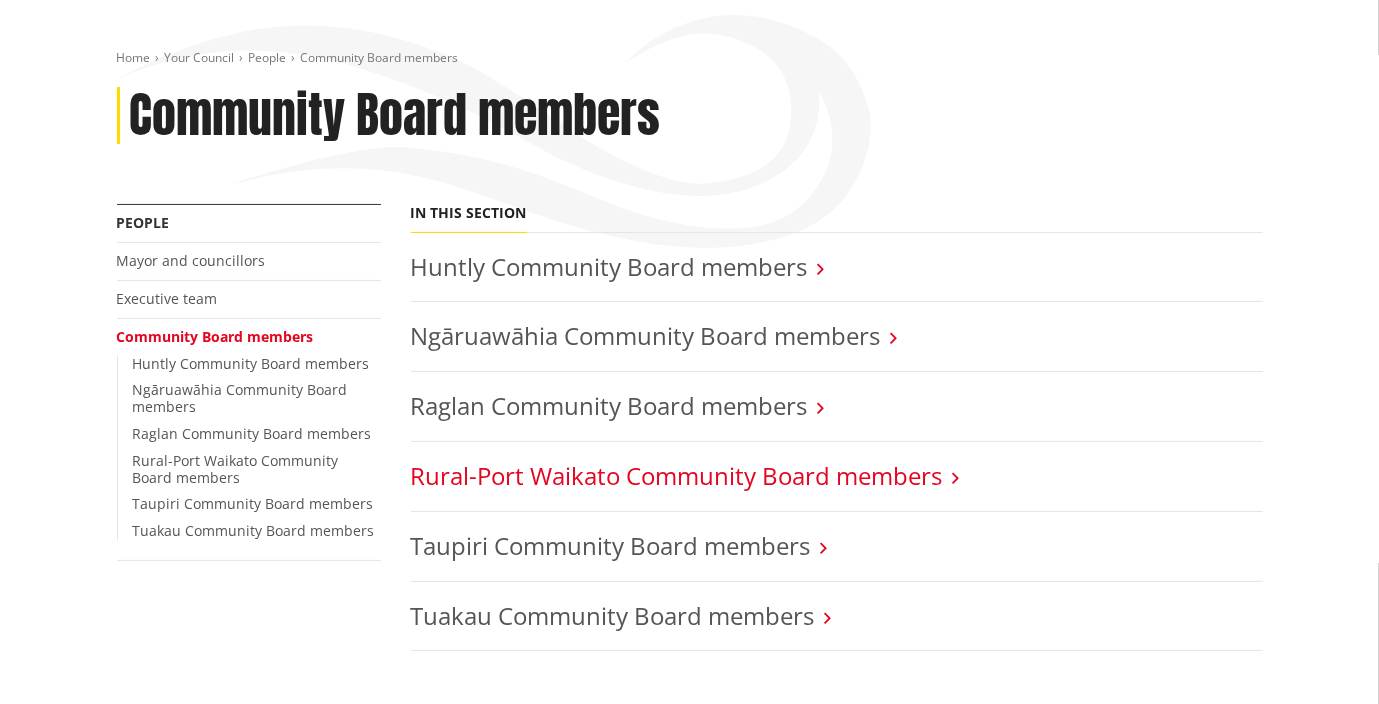 click on "Rural-Port Waikato Community Board members" at bounding box center (677, 475) 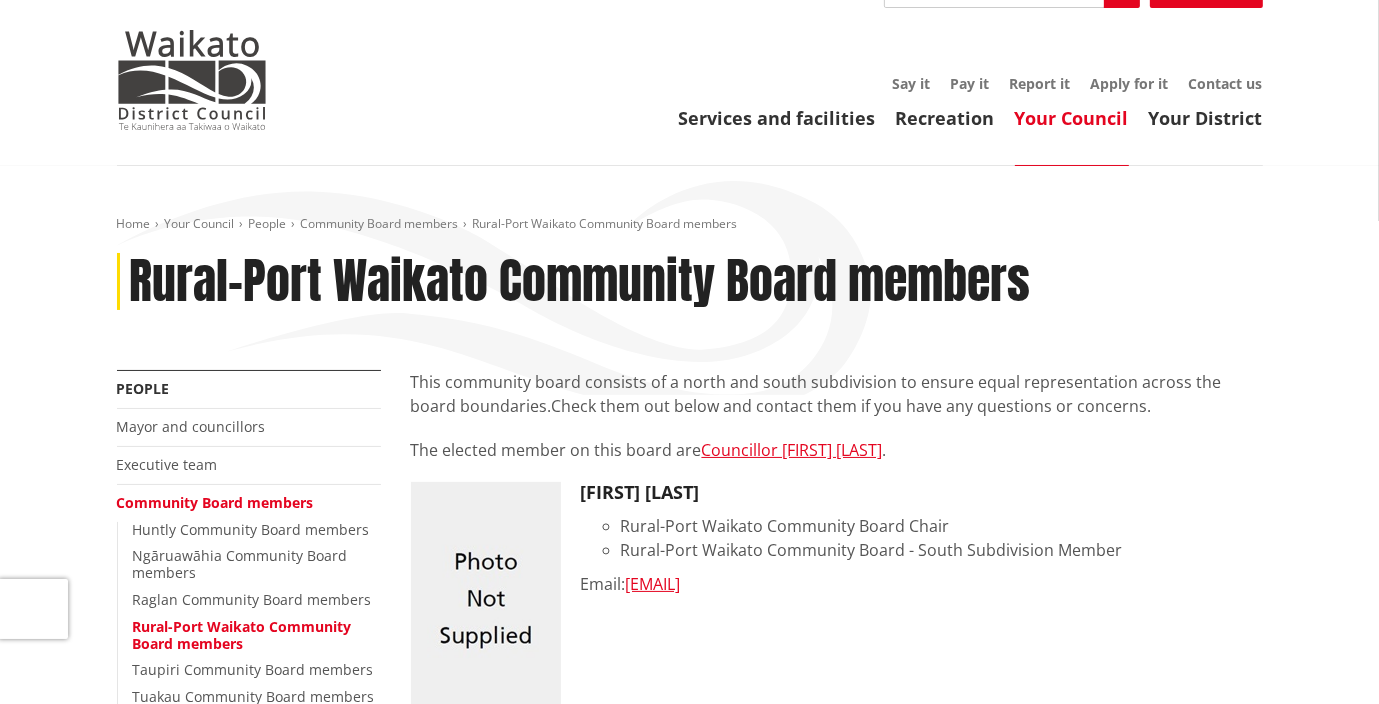 scroll, scrollTop: 0, scrollLeft: 0, axis: both 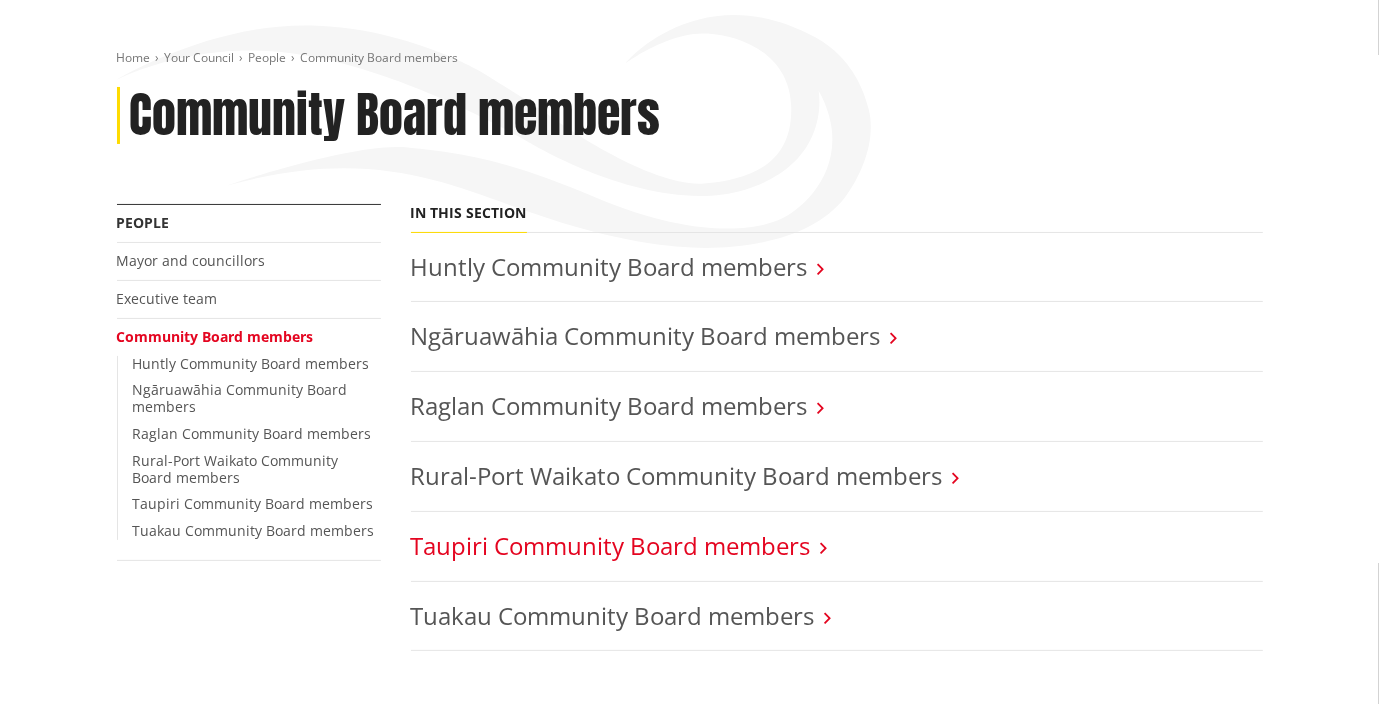 click on "Taupiri Community Board members" at bounding box center (611, 545) 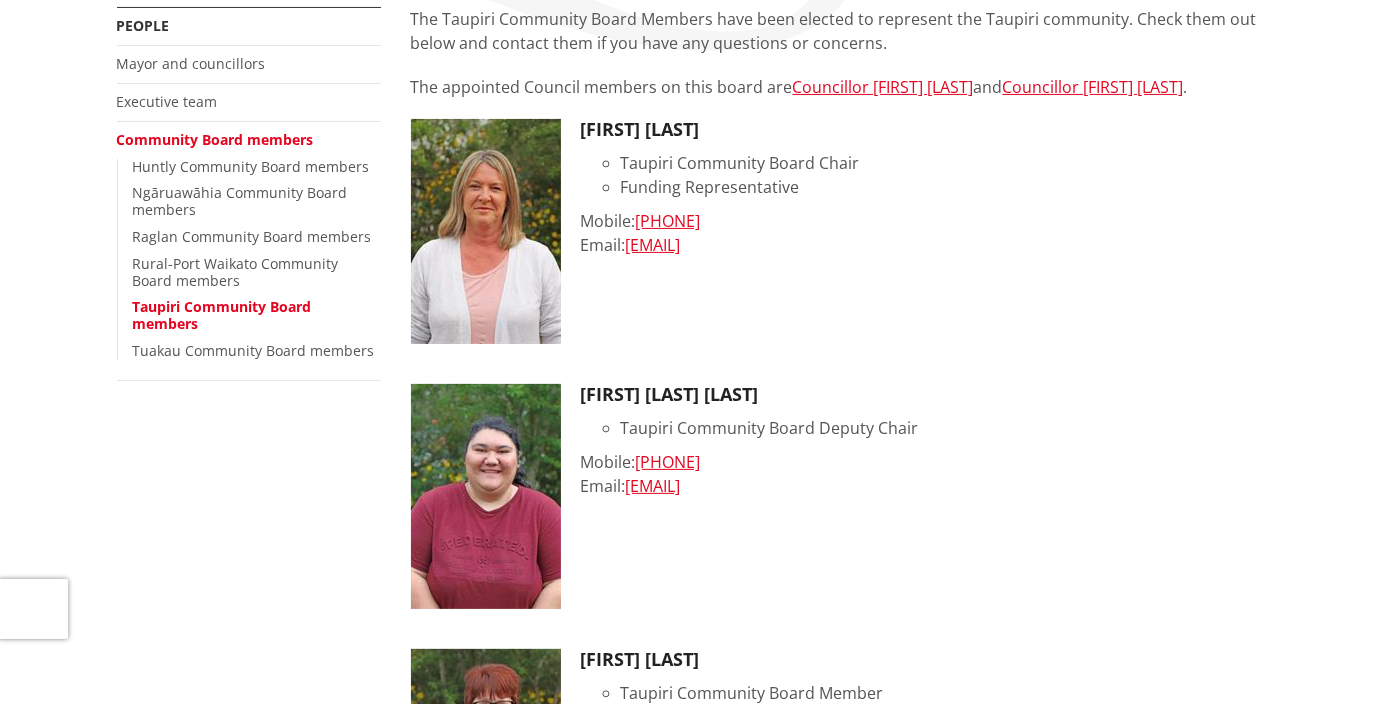 scroll, scrollTop: 0, scrollLeft: 0, axis: both 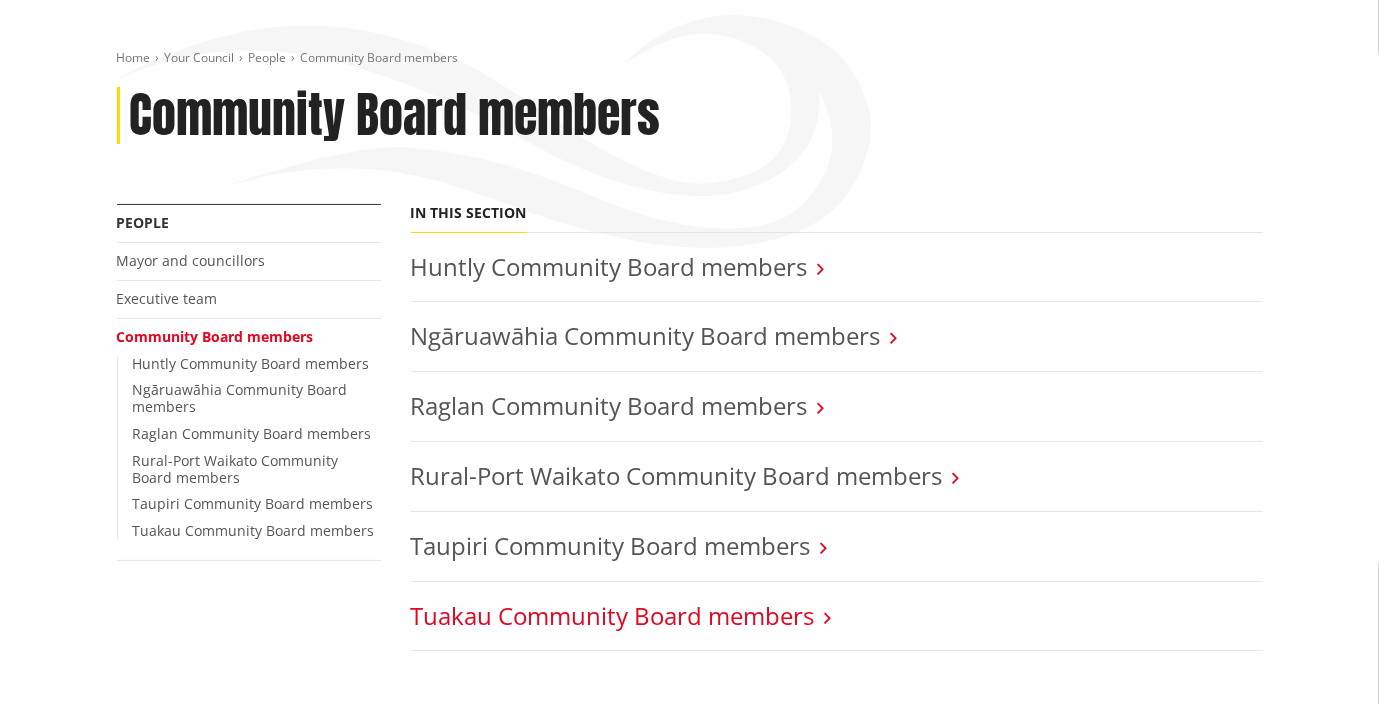 click on "Tuakau Community Board members" at bounding box center (613, 615) 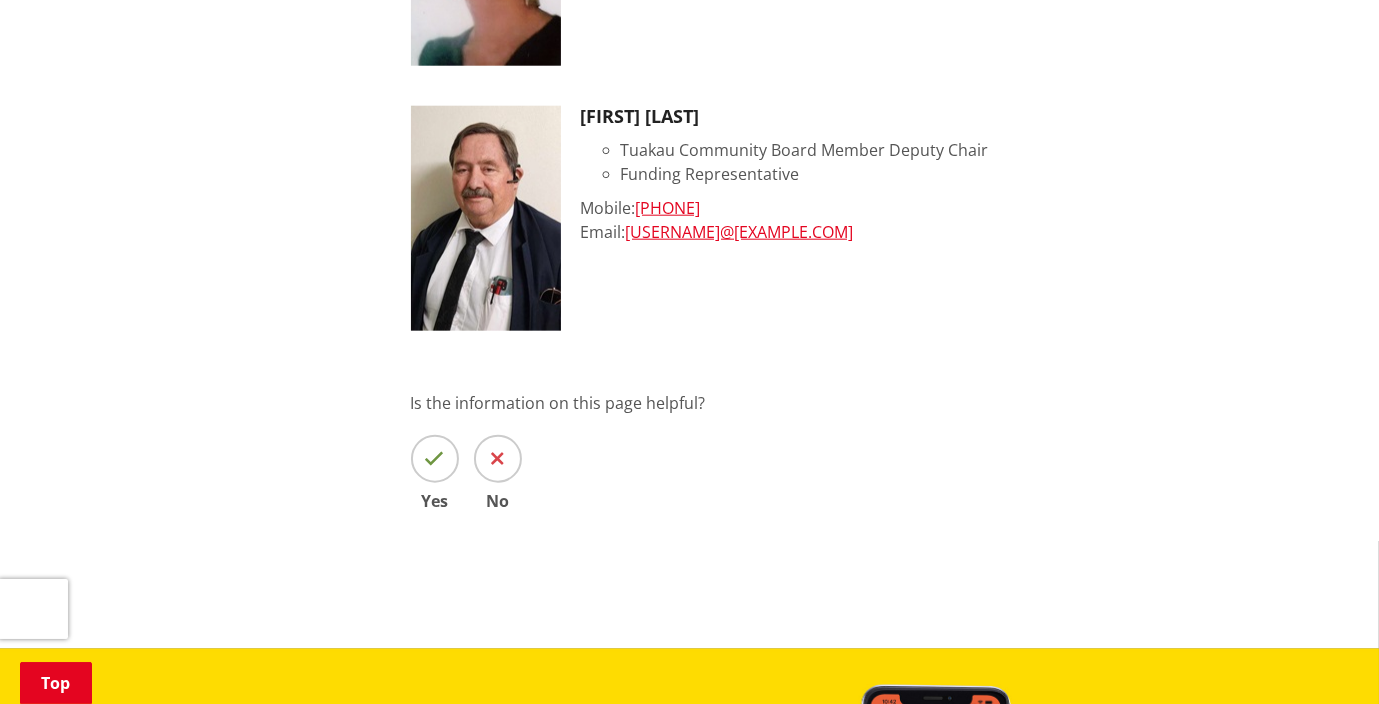 scroll, scrollTop: 1500, scrollLeft: 0, axis: vertical 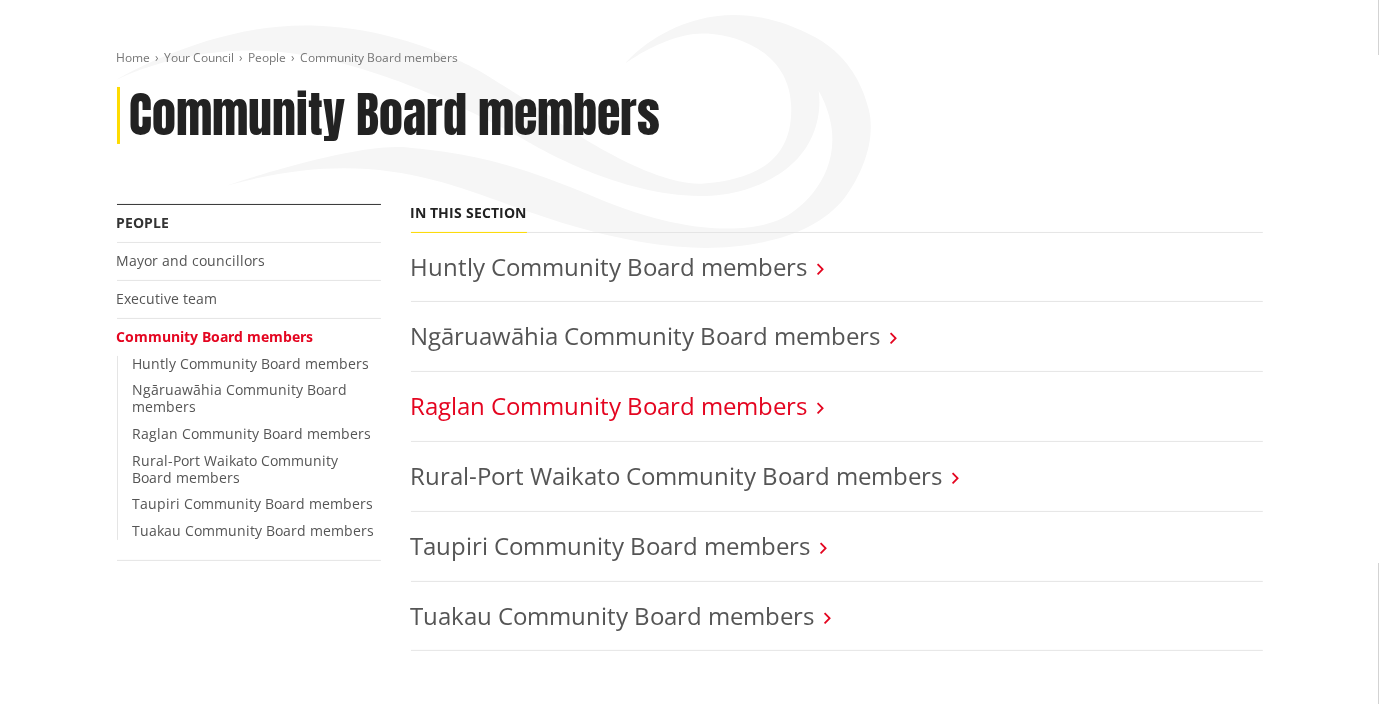 click on "Raglan Community Board members" at bounding box center (609, 405) 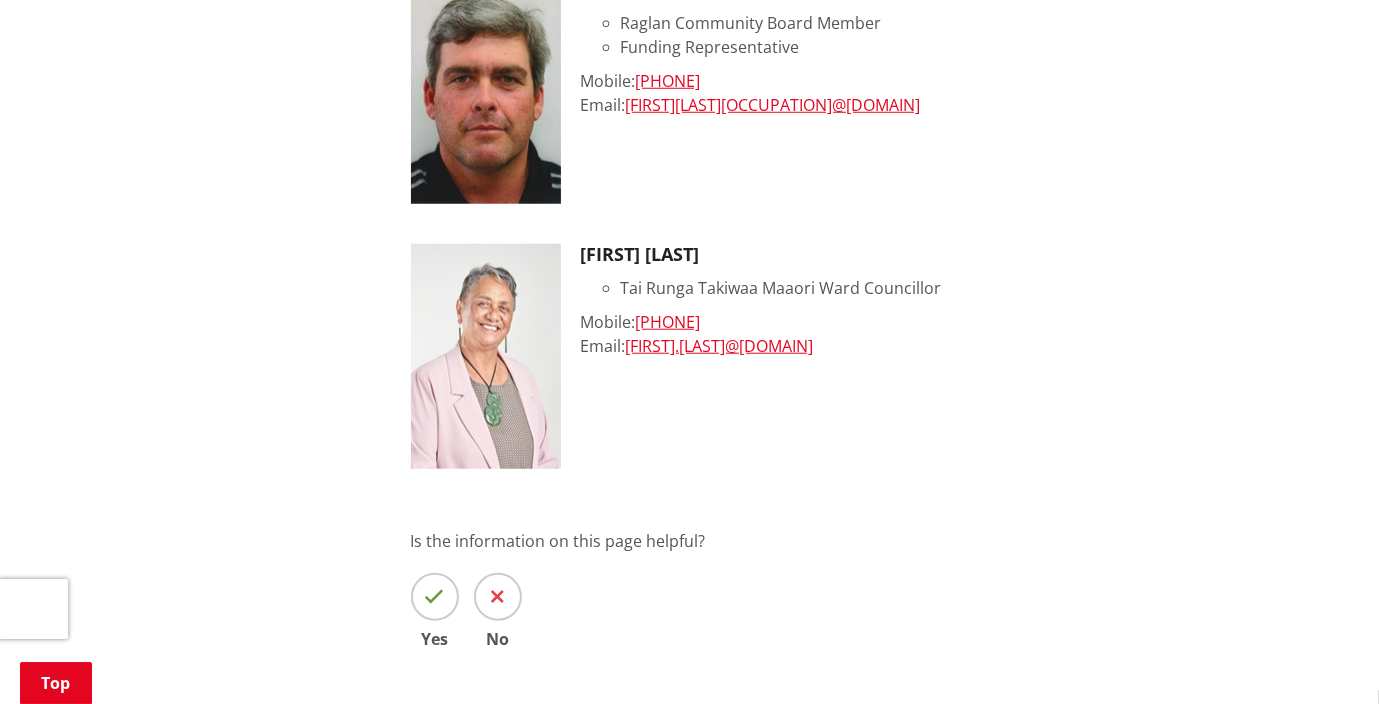 scroll, scrollTop: 1600, scrollLeft: 0, axis: vertical 